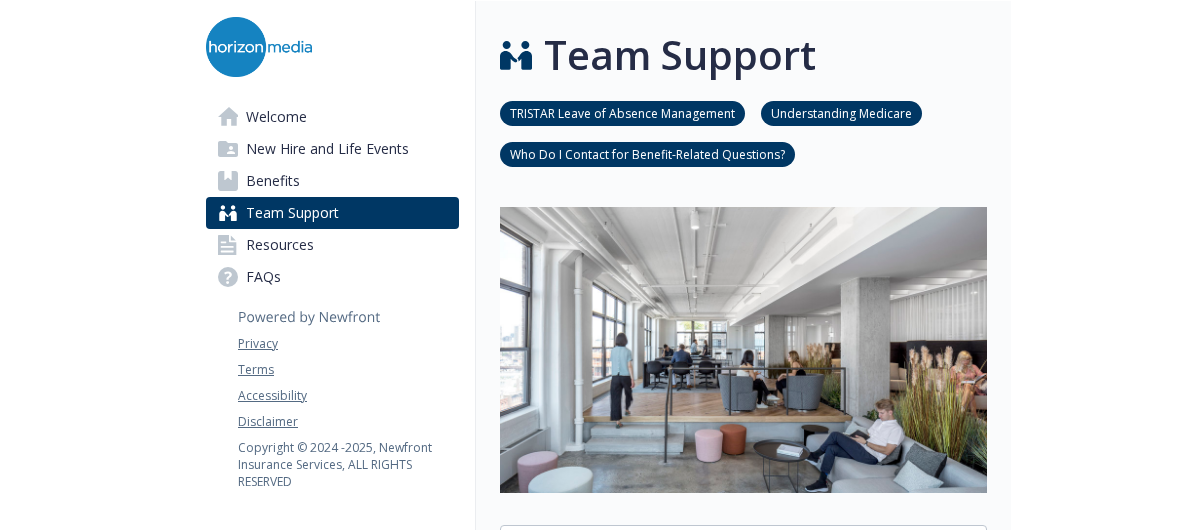 scroll, scrollTop: 0, scrollLeft: 0, axis: both 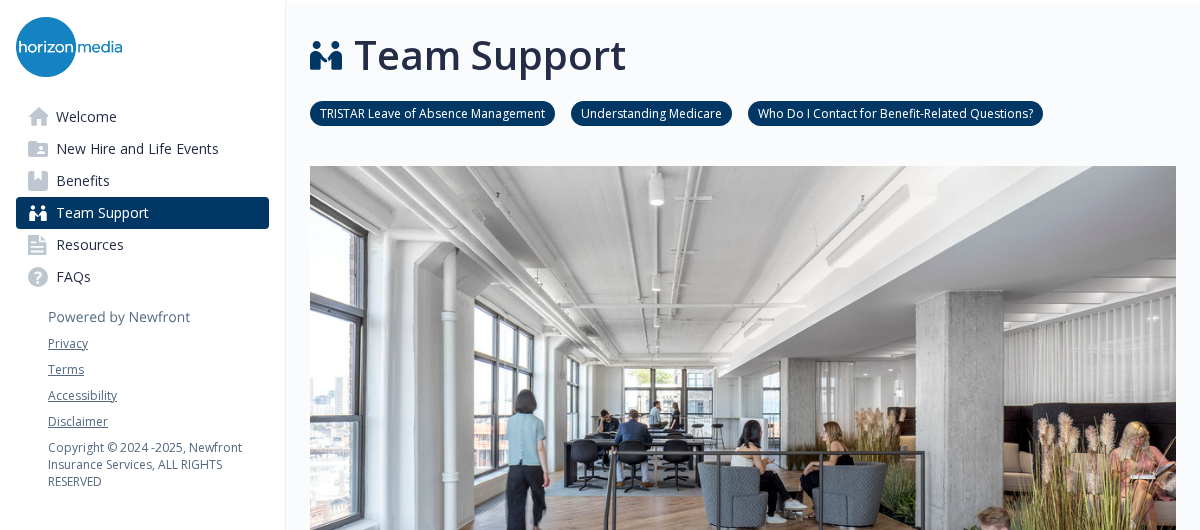 click on "Benefits" at bounding box center (142, 181) 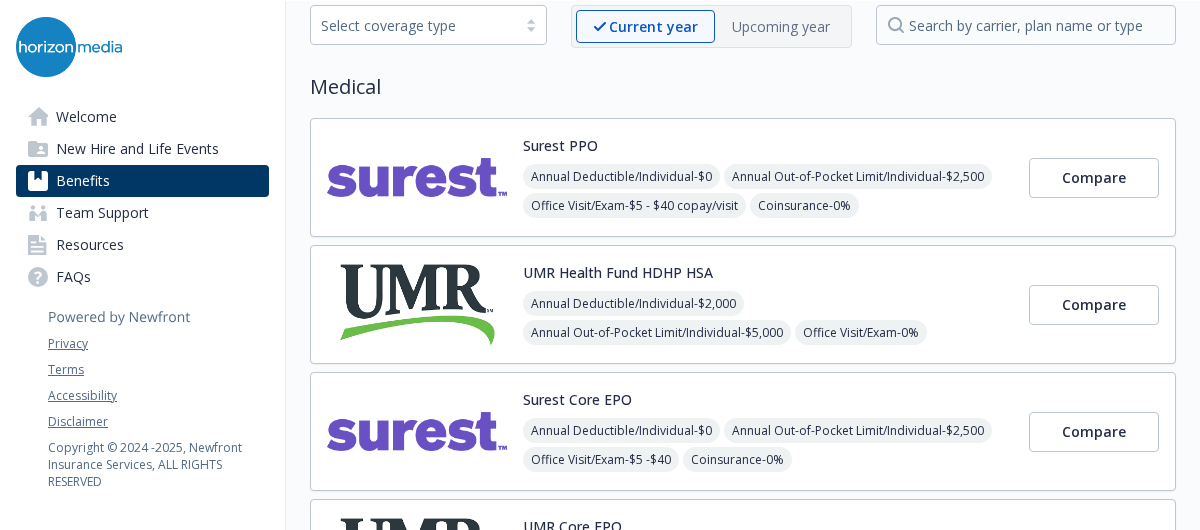 scroll, scrollTop: 0, scrollLeft: 15, axis: horizontal 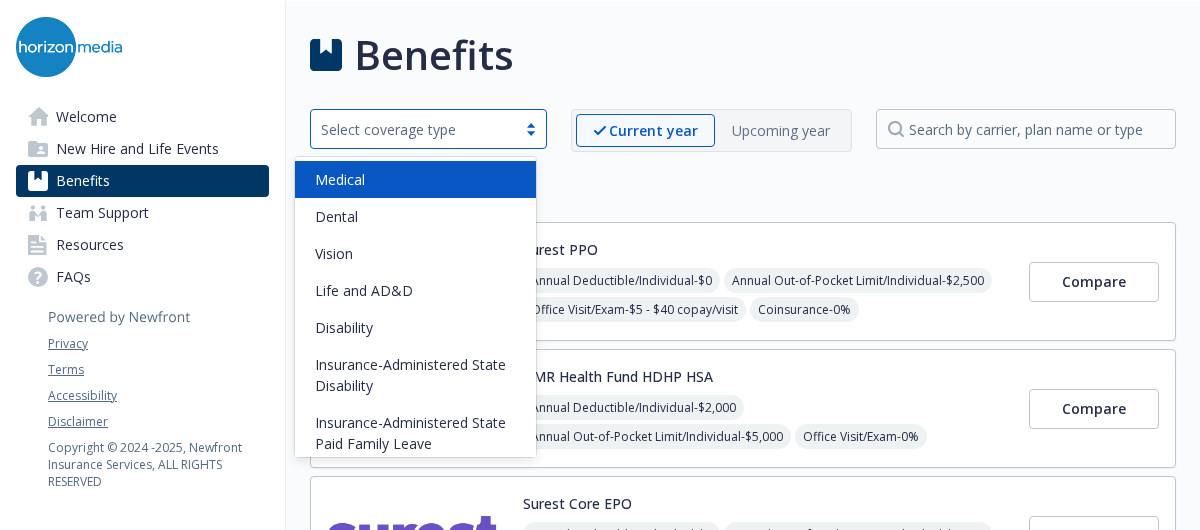 click on "Select coverage type" at bounding box center [428, 129] 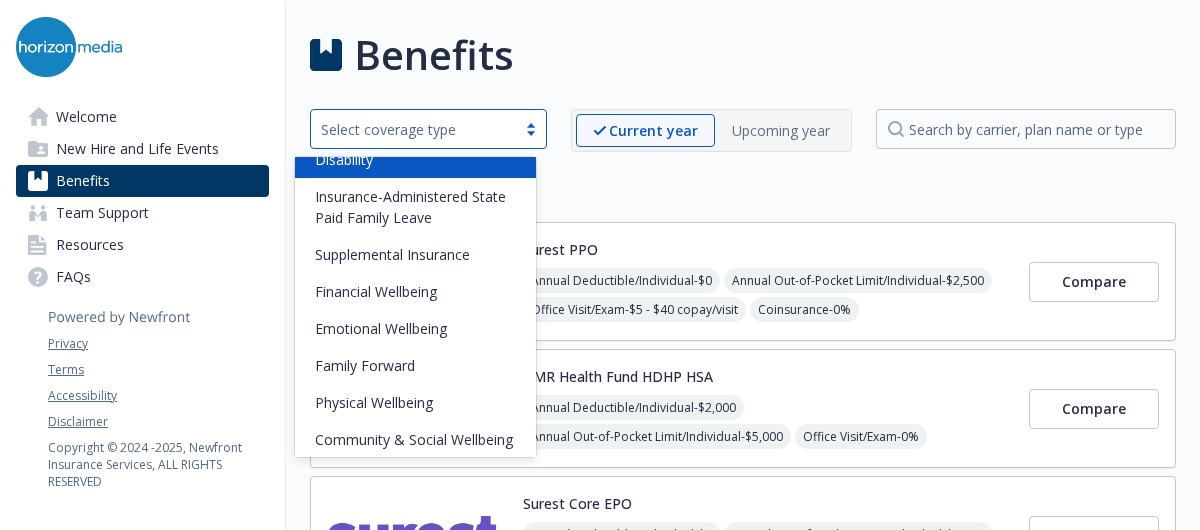 scroll, scrollTop: 252, scrollLeft: 0, axis: vertical 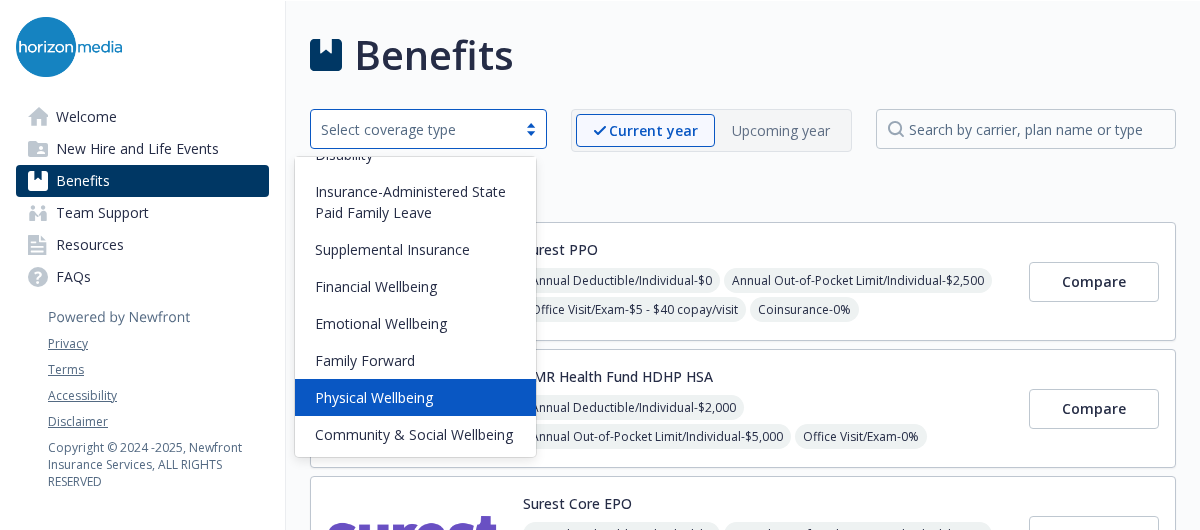 click on "Physical Wellbeing" at bounding box center (374, 397) 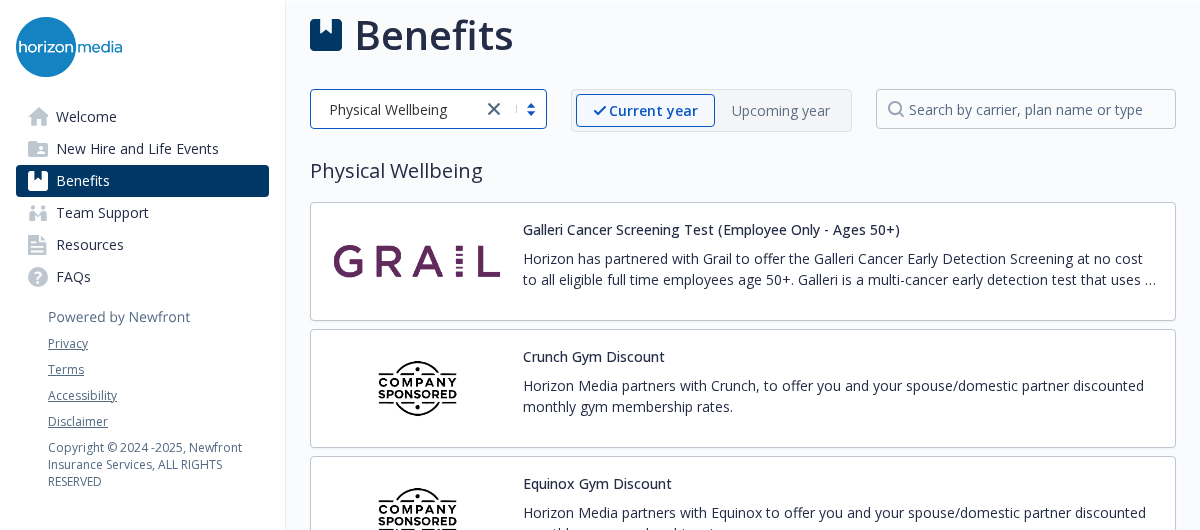 scroll, scrollTop: 0, scrollLeft: 15, axis: horizontal 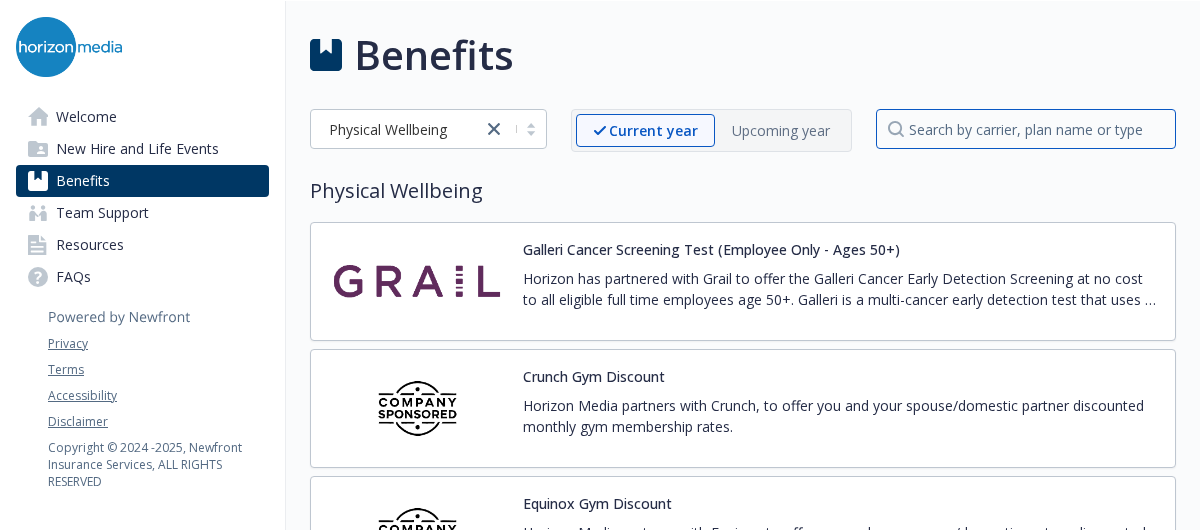 click at bounding box center (1026, 129) 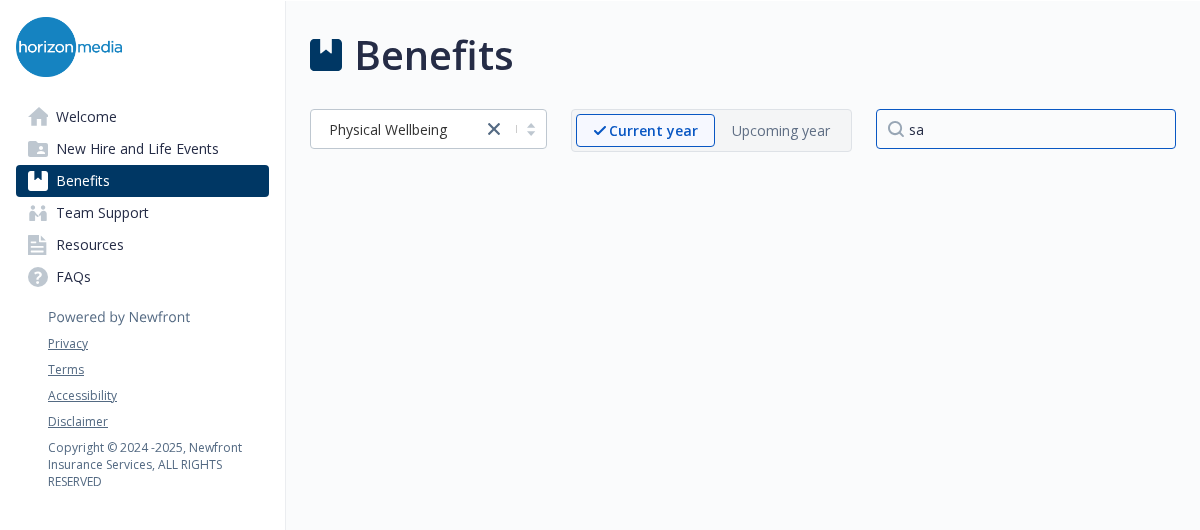 type on "s" 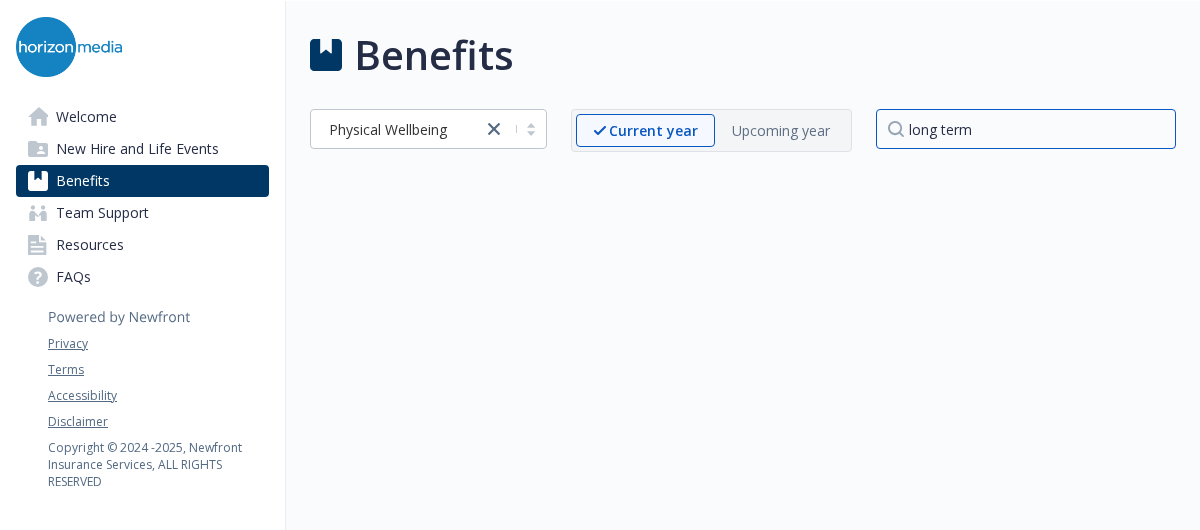 type on "long term" 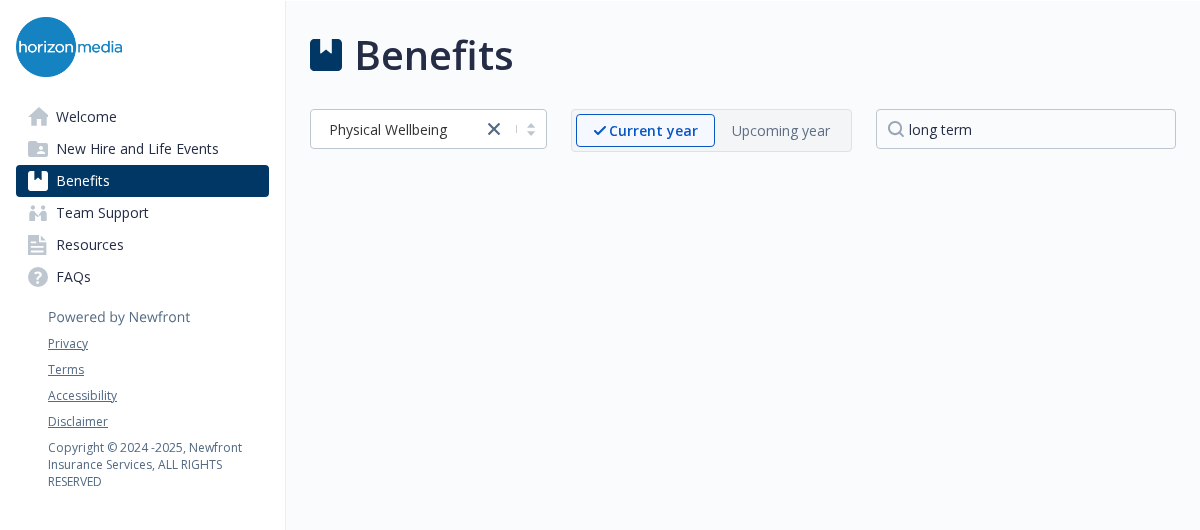 click on "New Hire and Life Events" at bounding box center [142, 149] 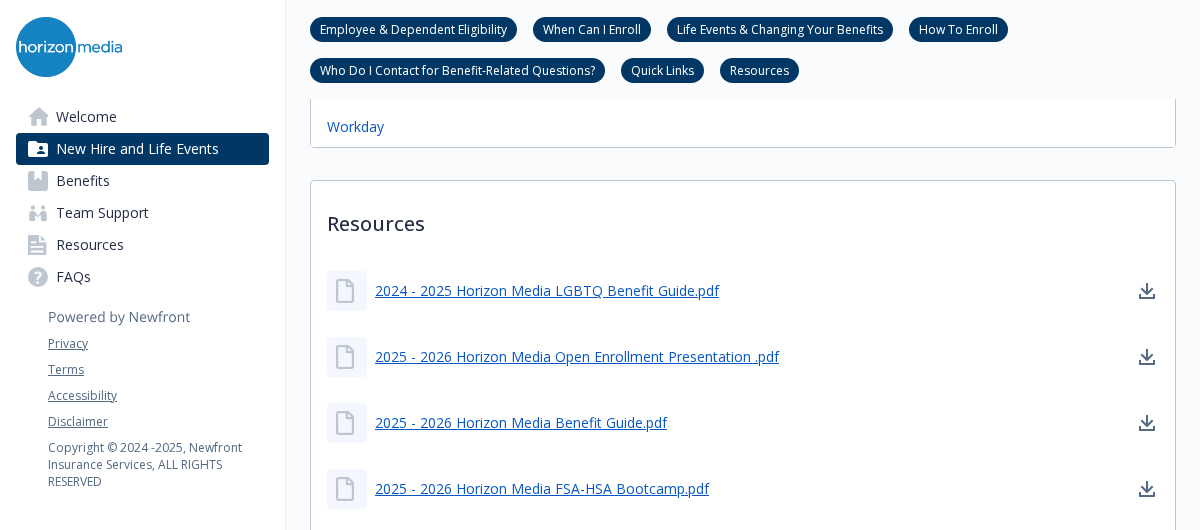 scroll, scrollTop: 1197, scrollLeft: 15, axis: both 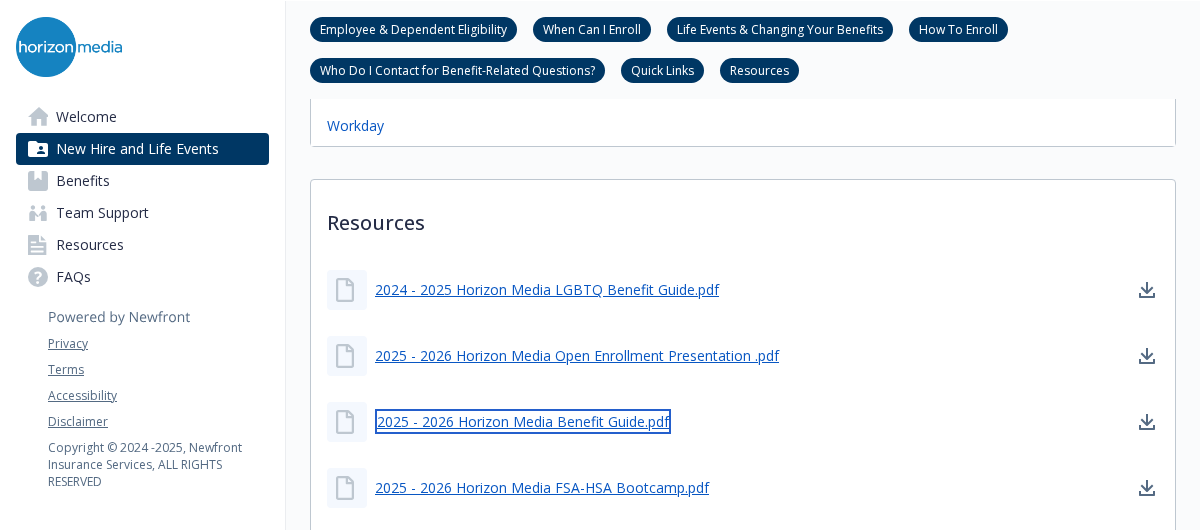 click on "2025 - 2026 Horizon Media Benefit Guide.pdf" at bounding box center [523, 421] 